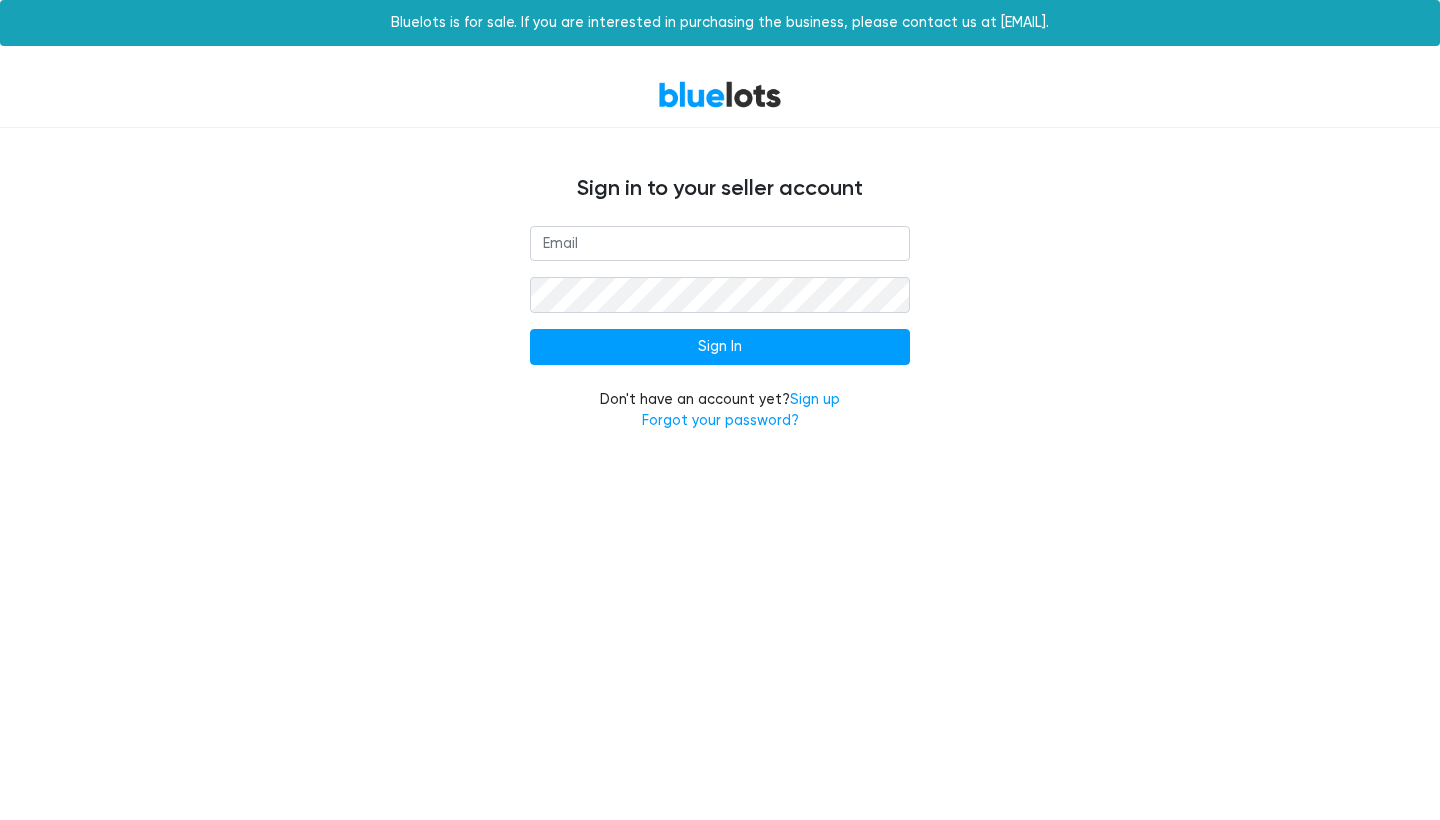 scroll, scrollTop: 0, scrollLeft: 0, axis: both 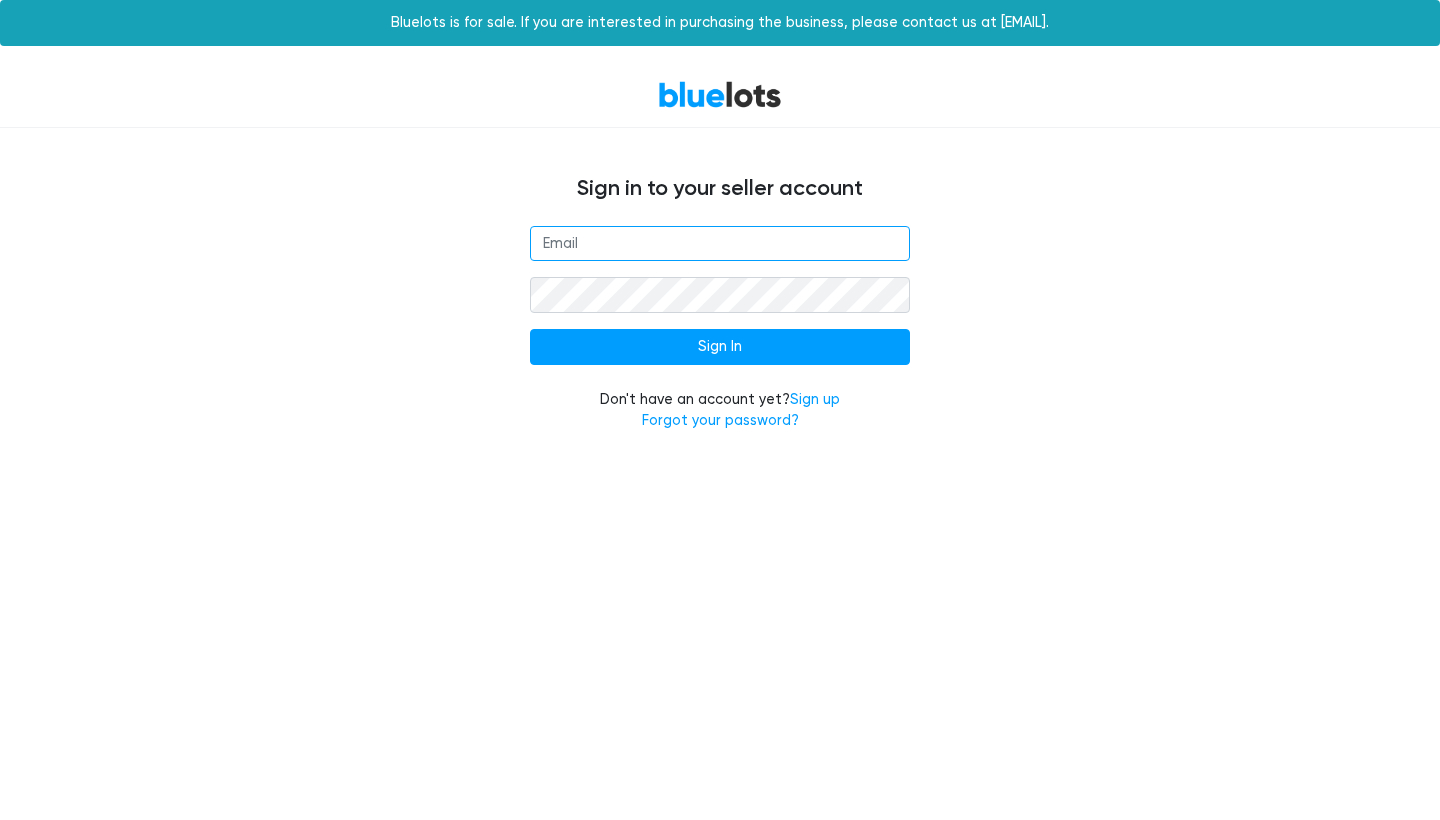 click at bounding box center (720, 244) 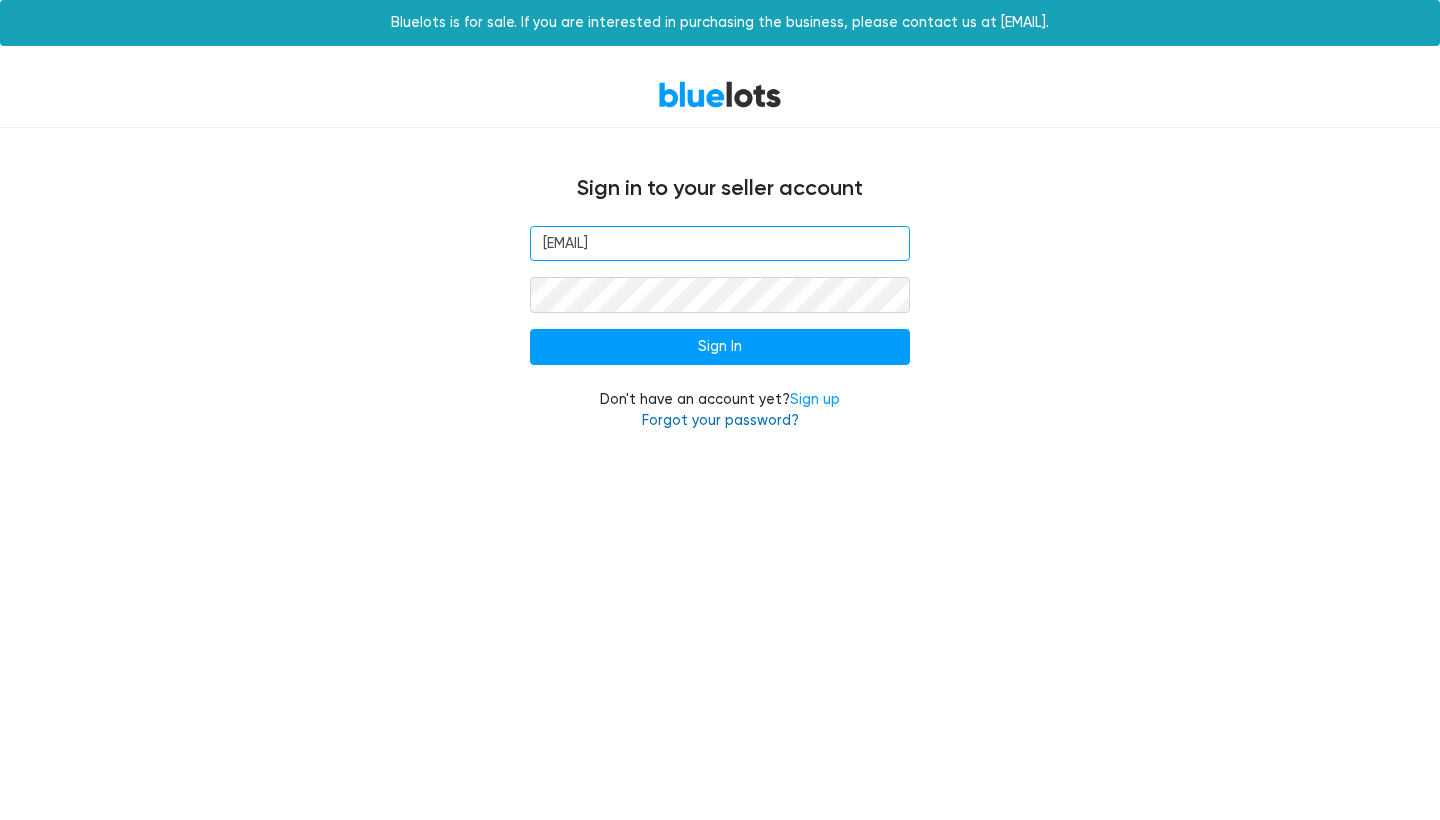 type on "[EMAIL]" 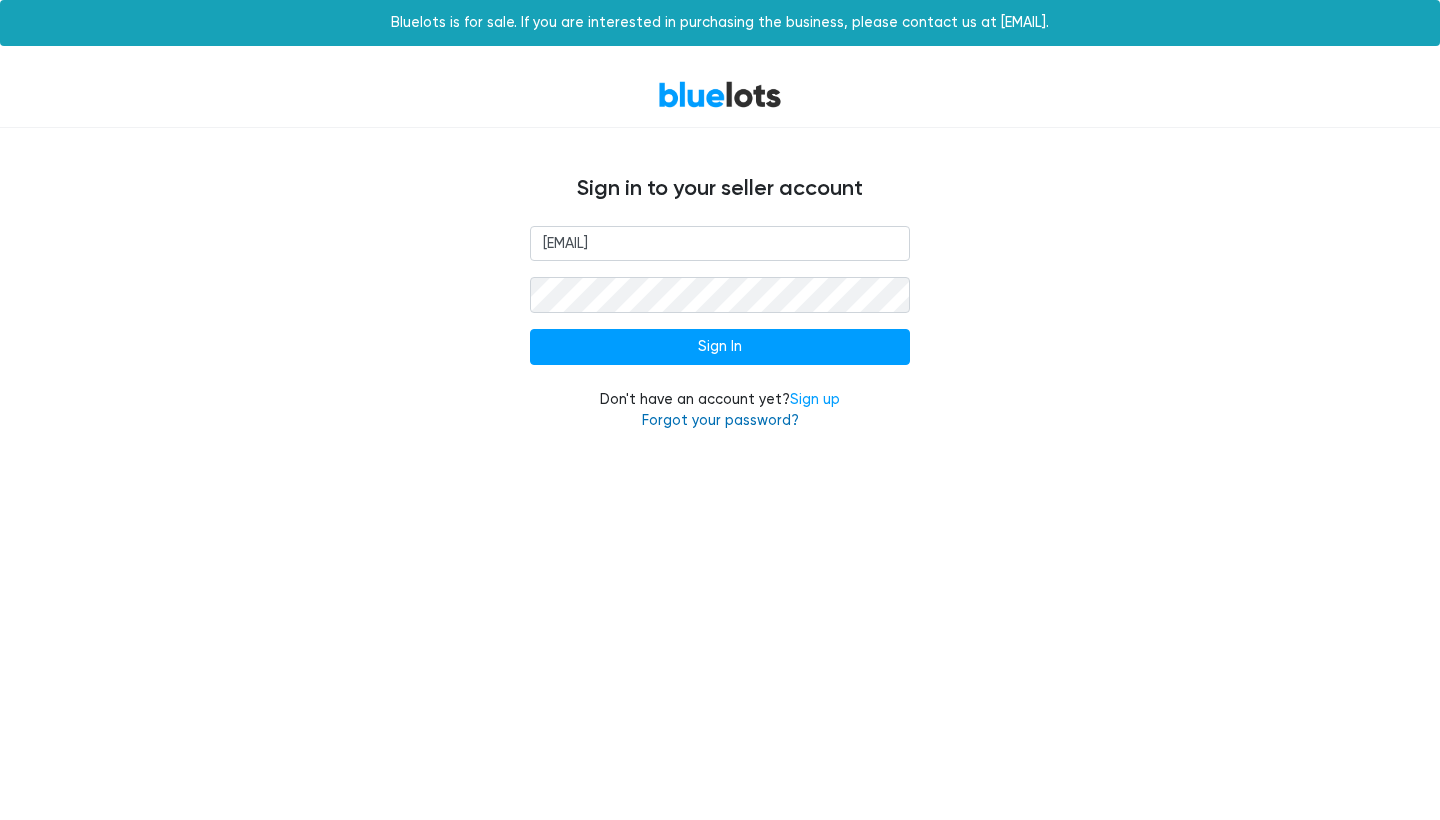 click on "Forgot your password?" at bounding box center (720, 420) 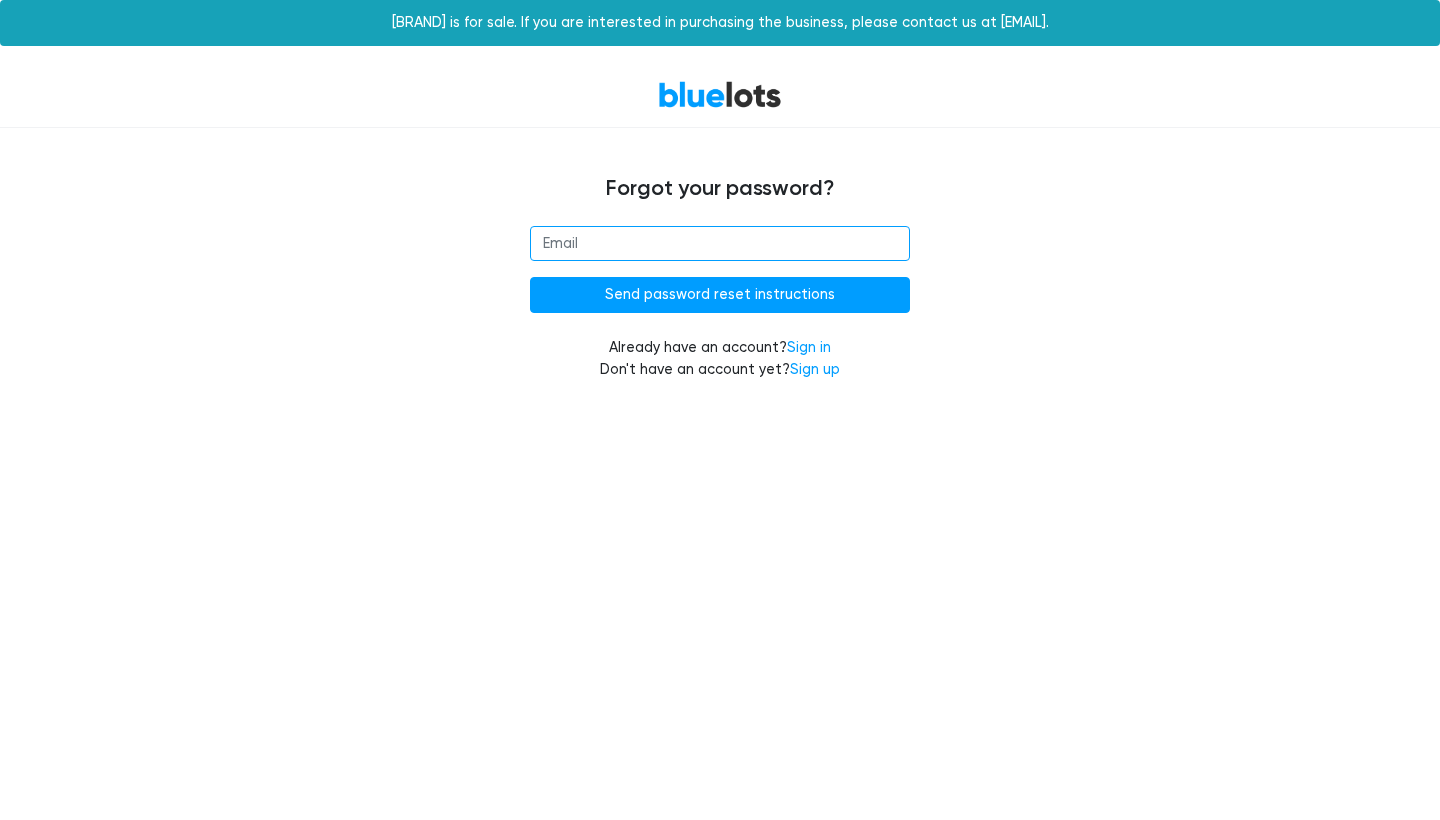 scroll, scrollTop: 0, scrollLeft: 0, axis: both 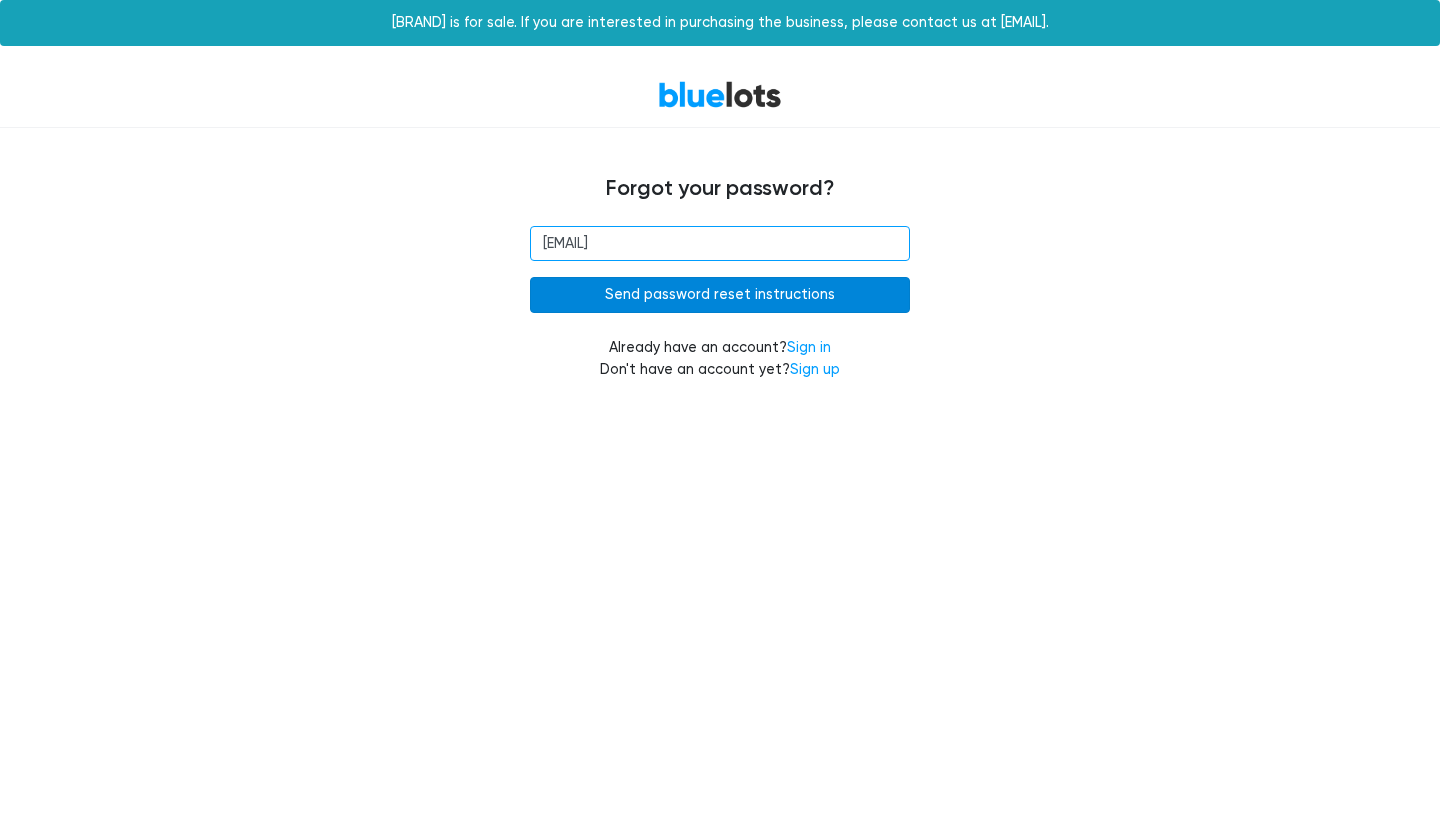 type on "davidservice614@gmail.com" 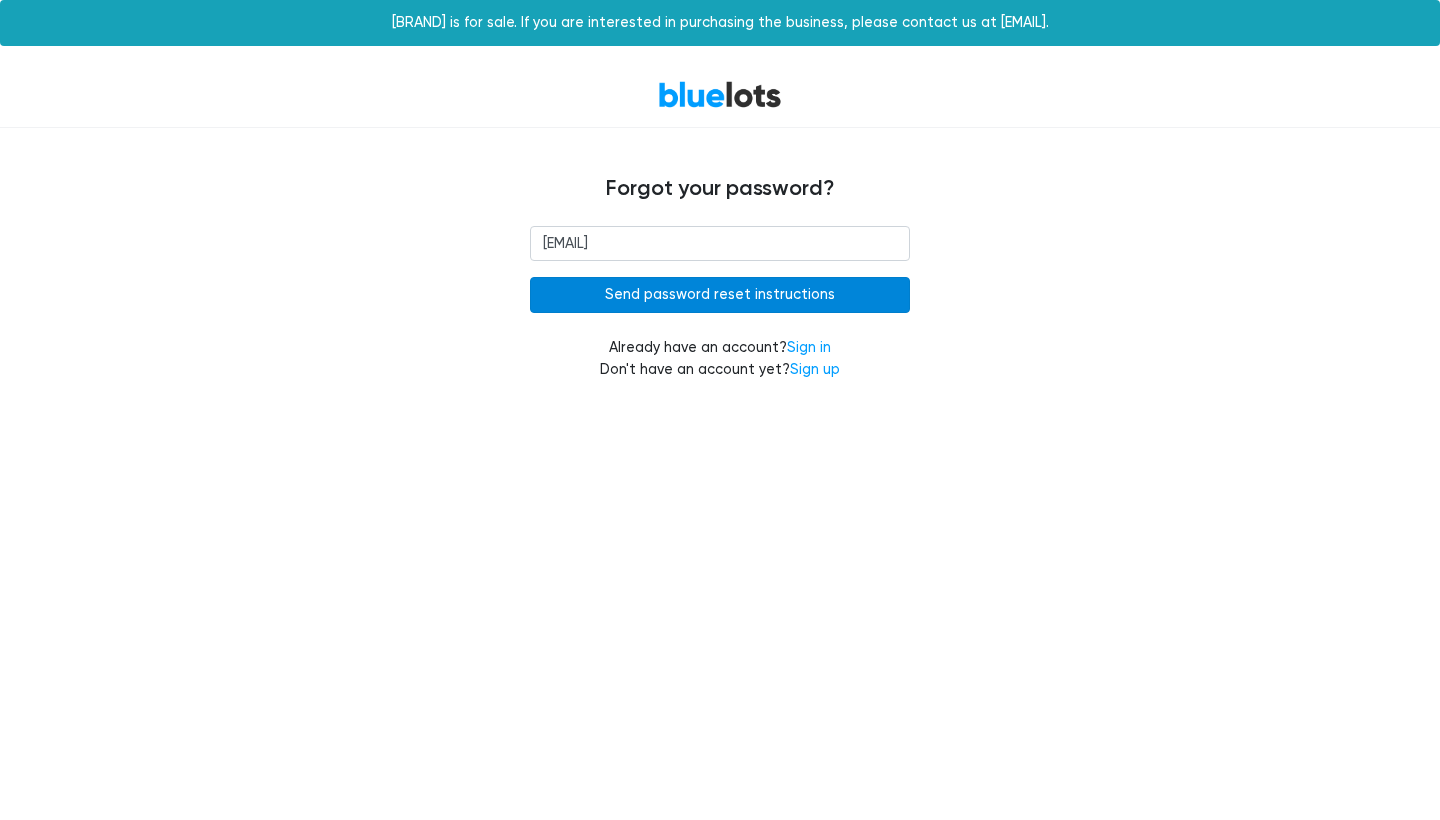 click on "Send password reset instructions" at bounding box center (720, 295) 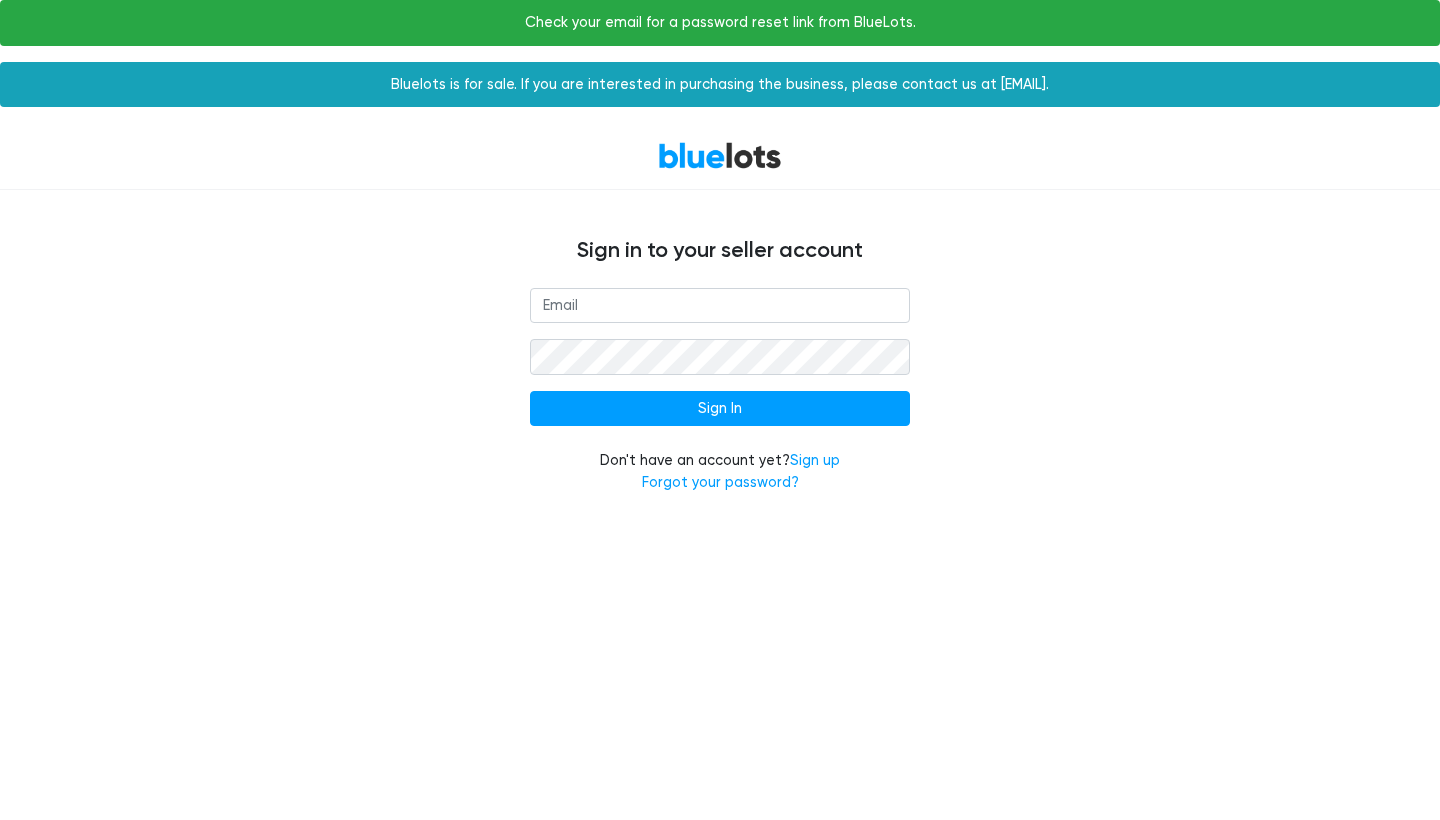 scroll, scrollTop: 0, scrollLeft: 0, axis: both 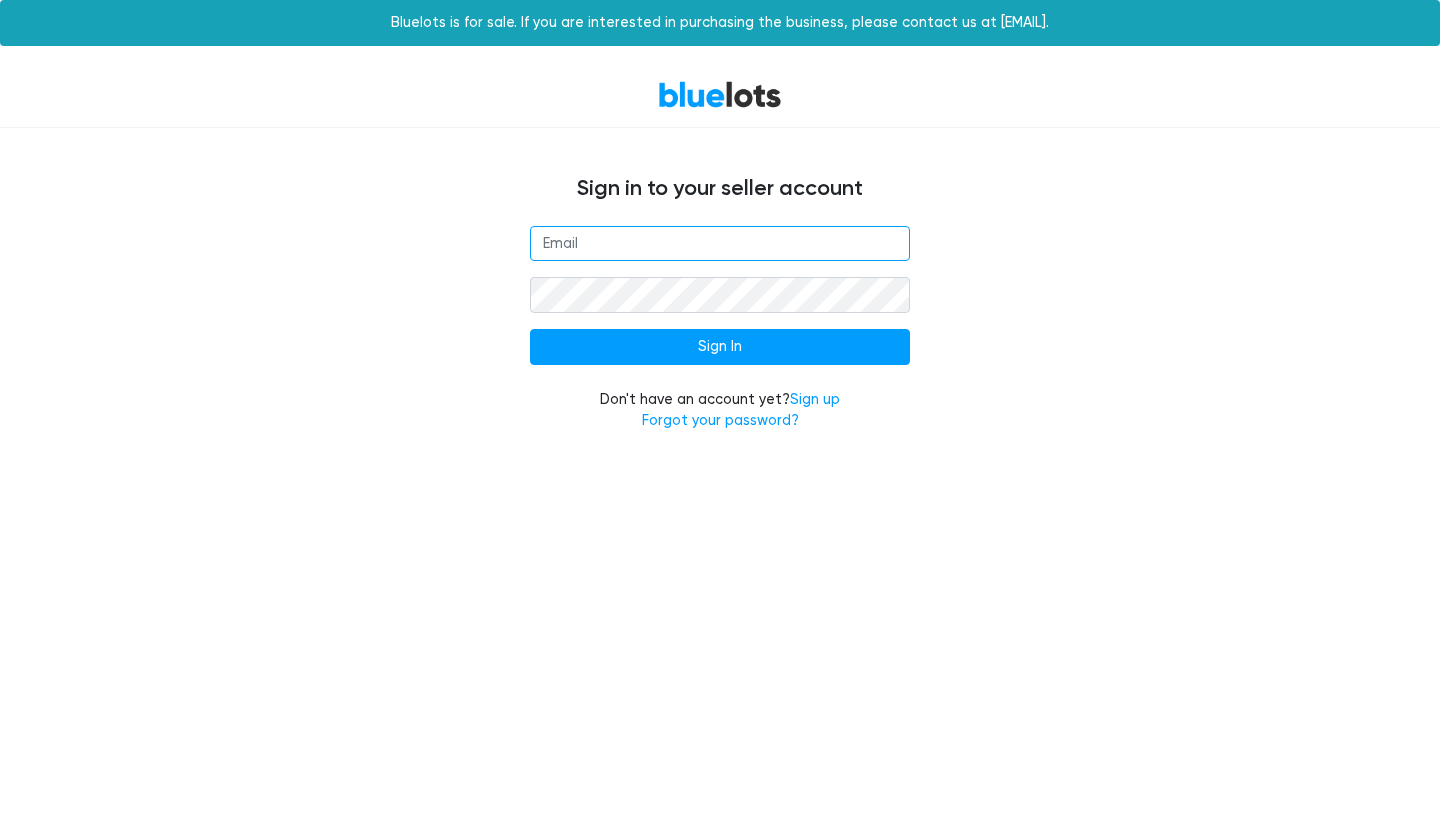 click at bounding box center [720, 244] 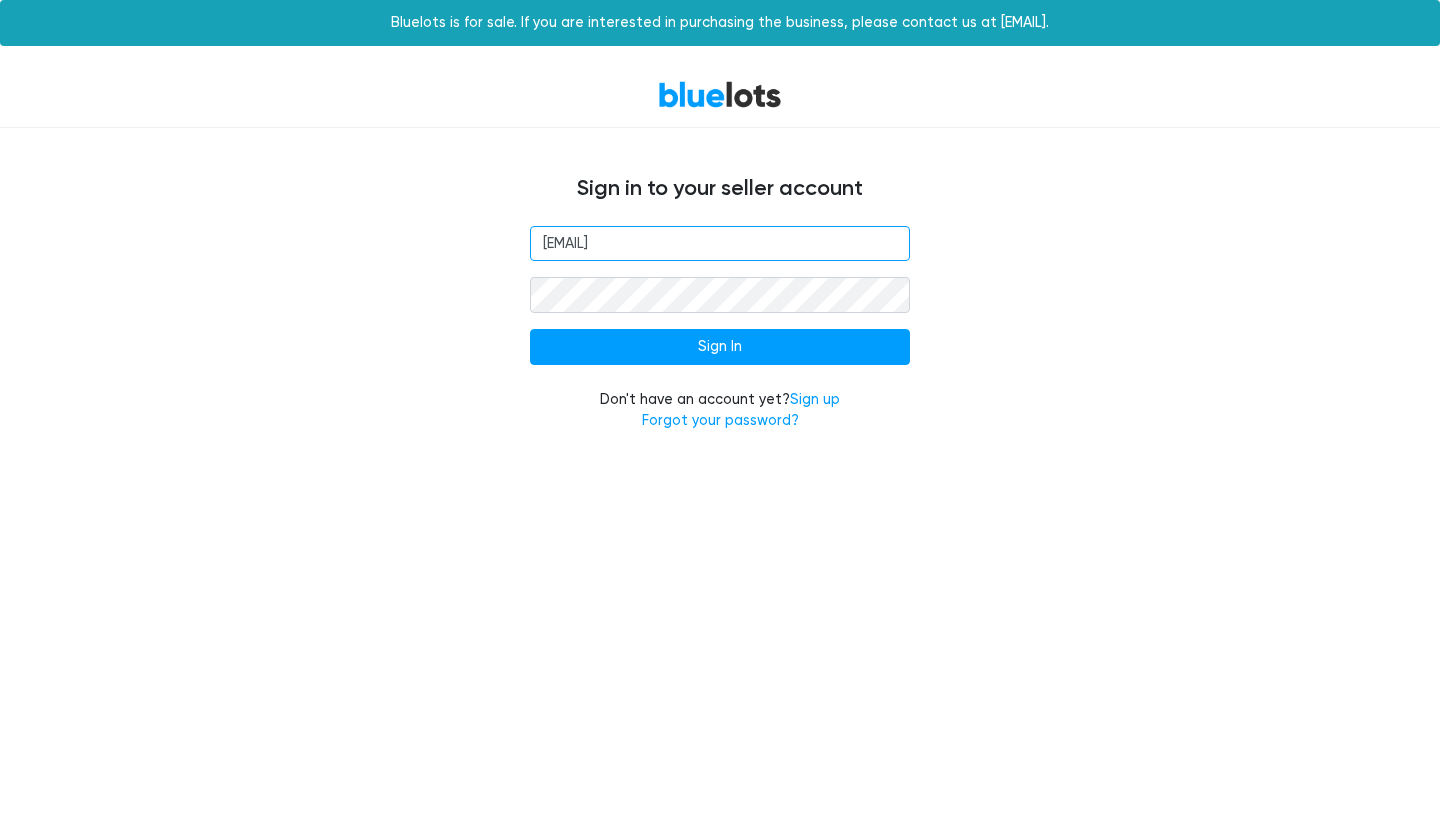 type on "[EMAIL]" 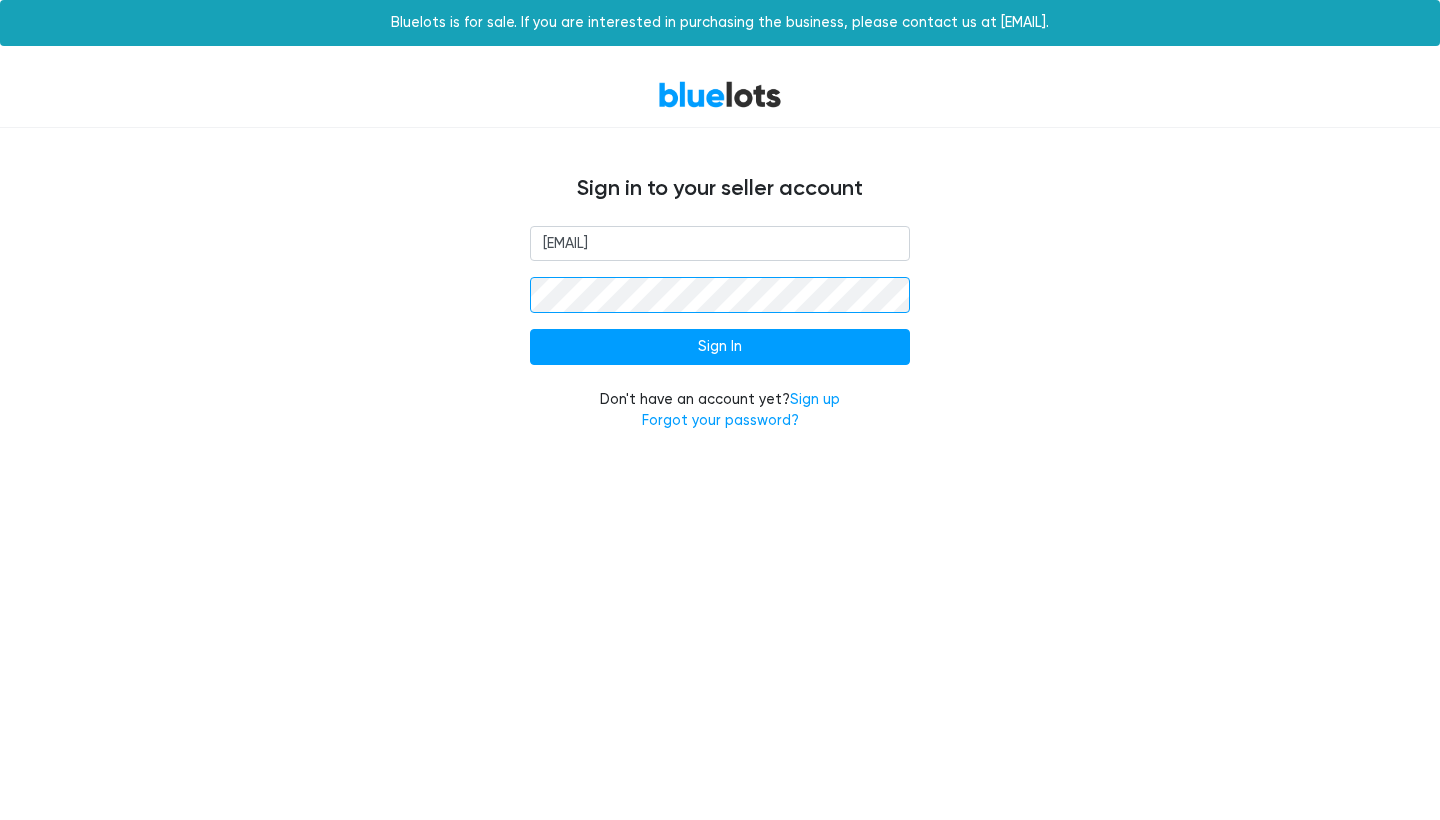 click on "Sign In" at bounding box center [720, 347] 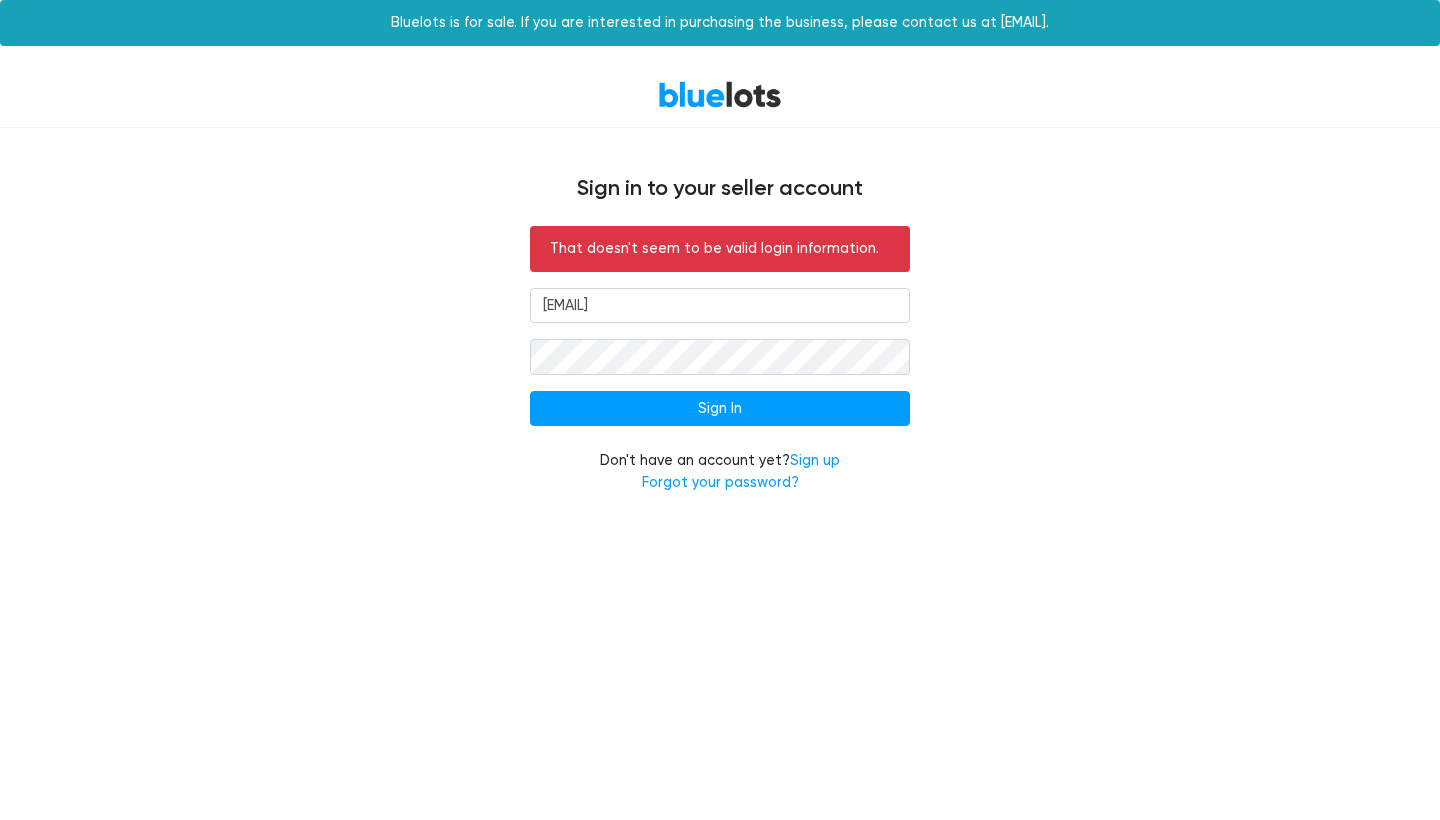 scroll, scrollTop: 0, scrollLeft: 0, axis: both 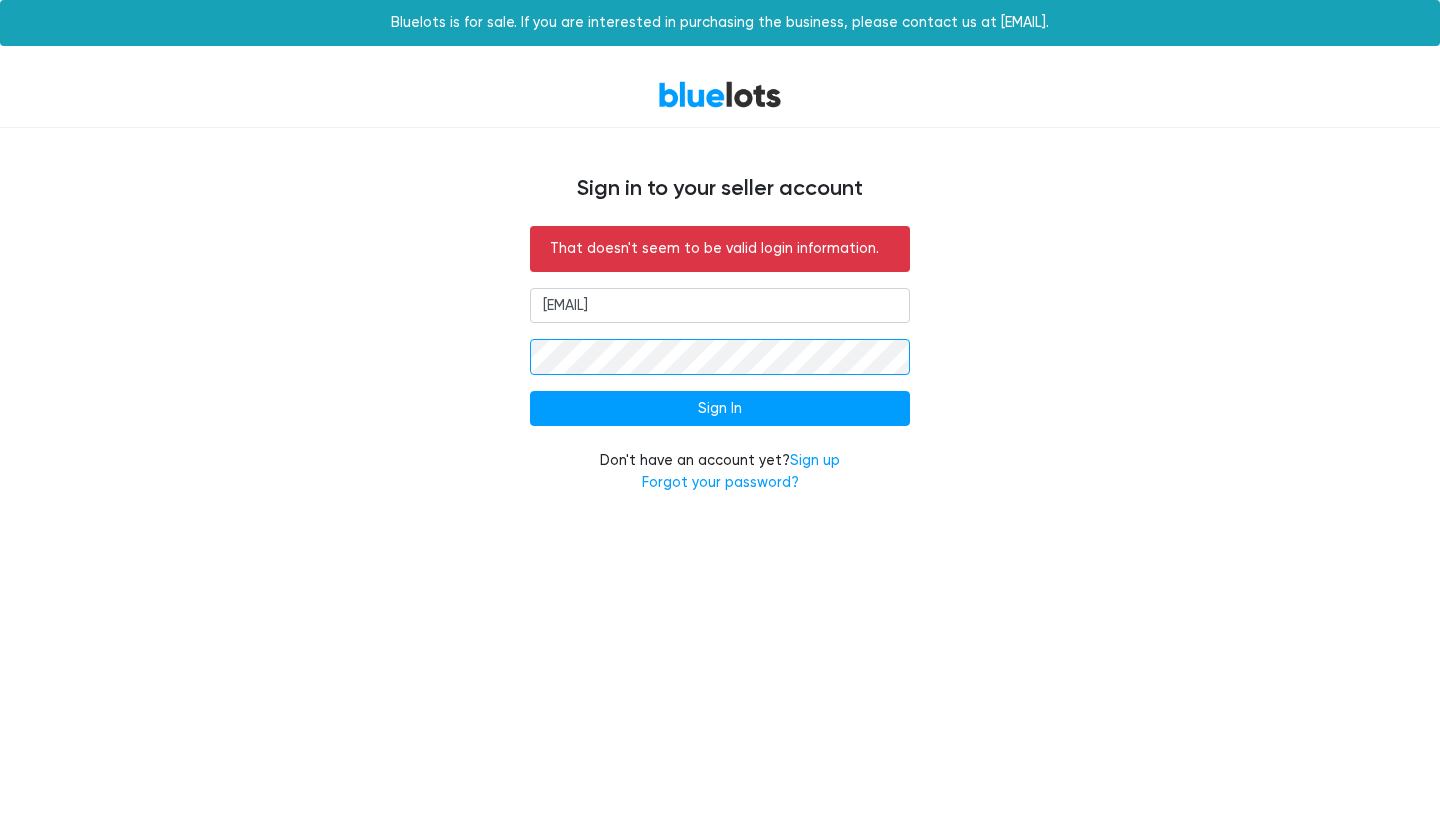 click on "Sign In" at bounding box center [720, 409] 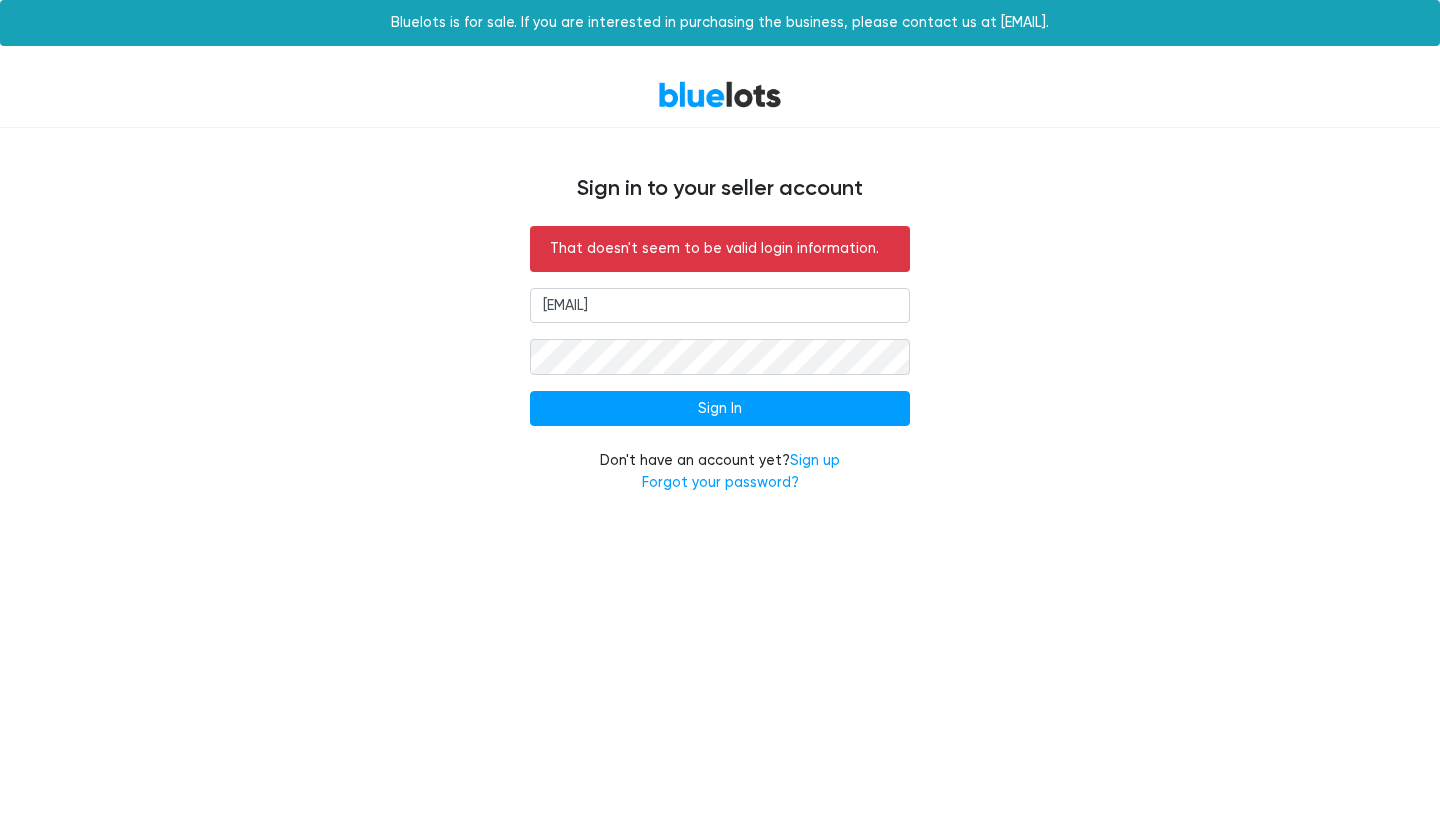scroll, scrollTop: 0, scrollLeft: 0, axis: both 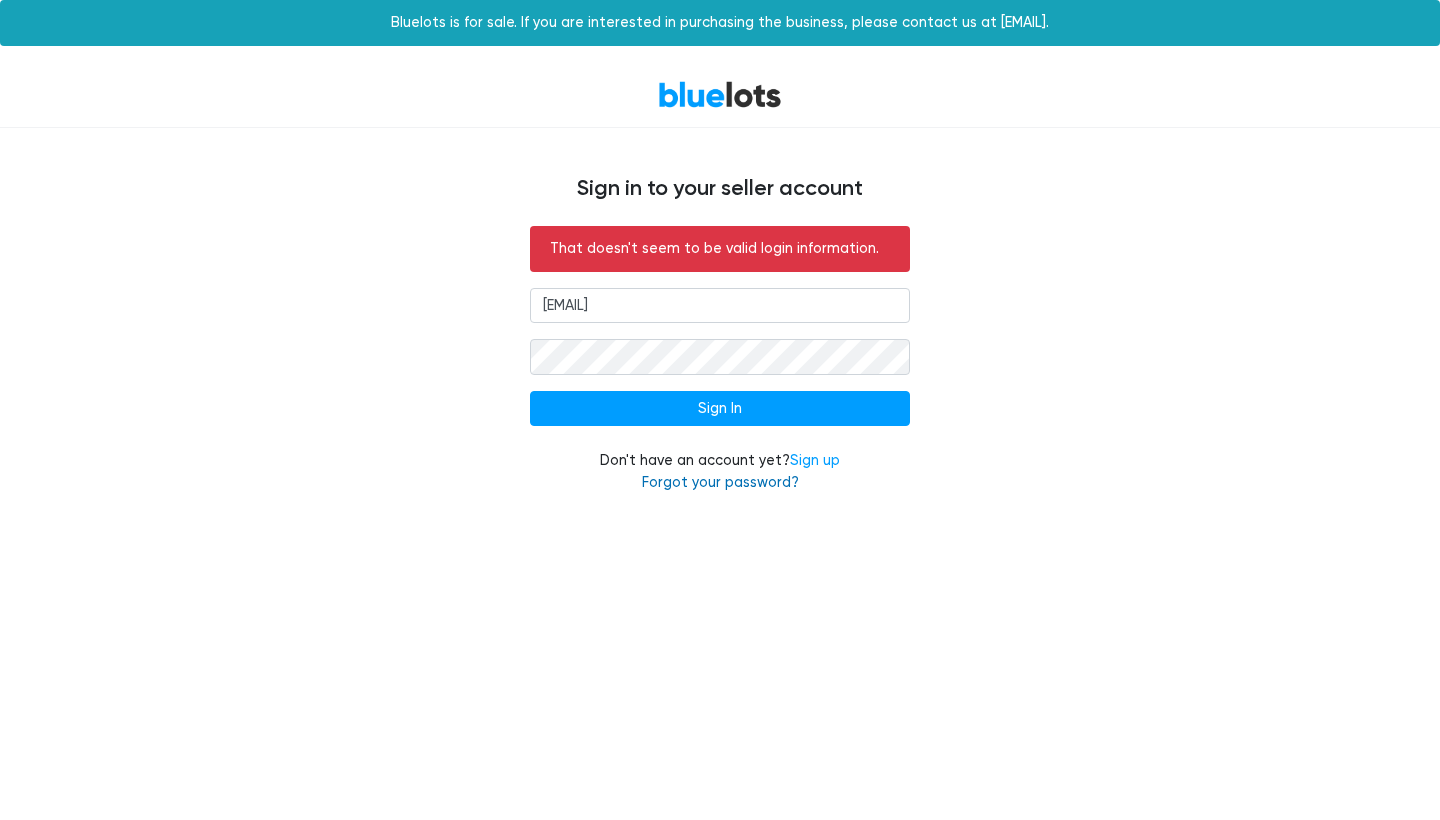 click on "Forgot your password?" at bounding box center (720, 482) 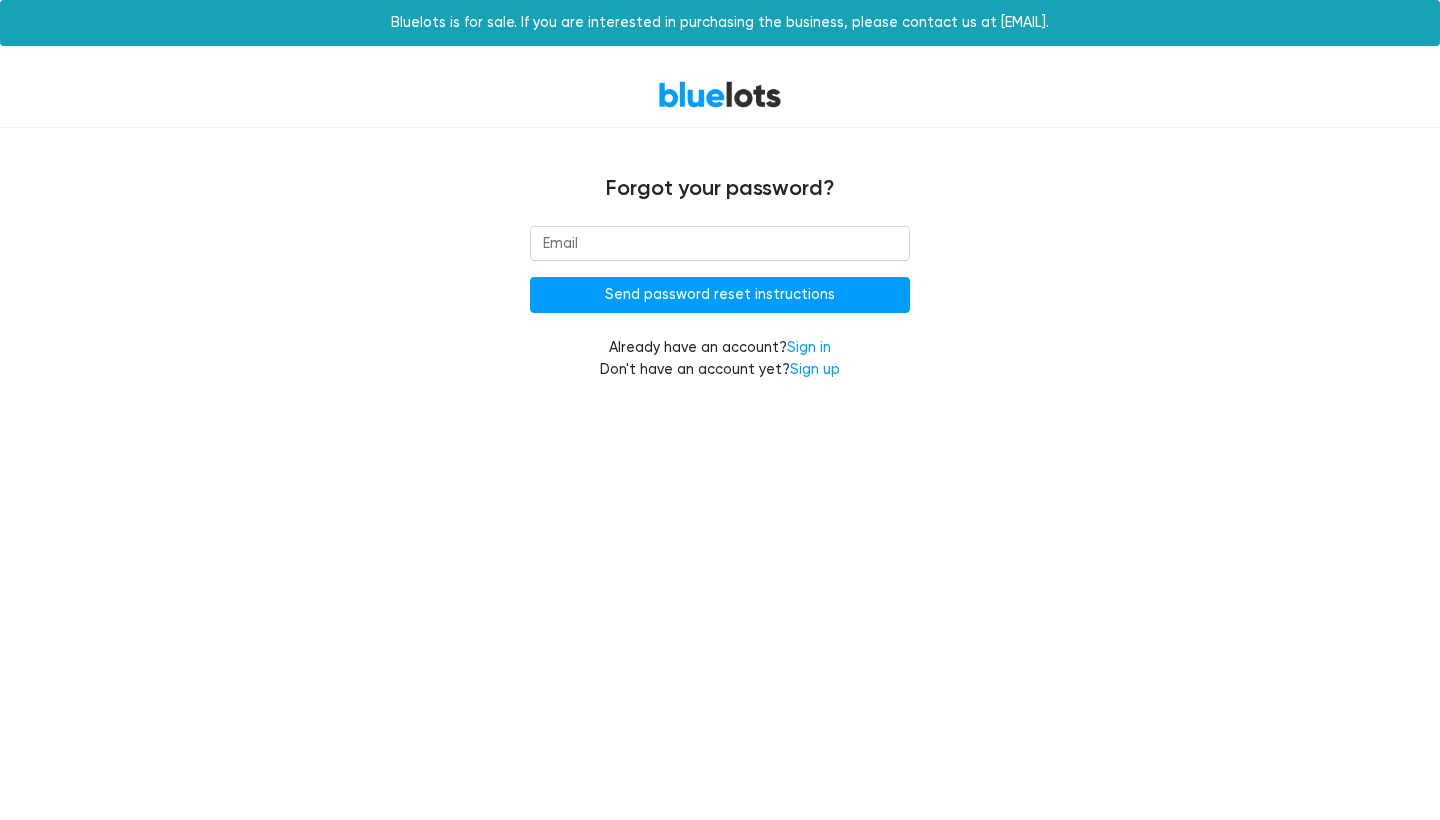 scroll, scrollTop: 0, scrollLeft: 0, axis: both 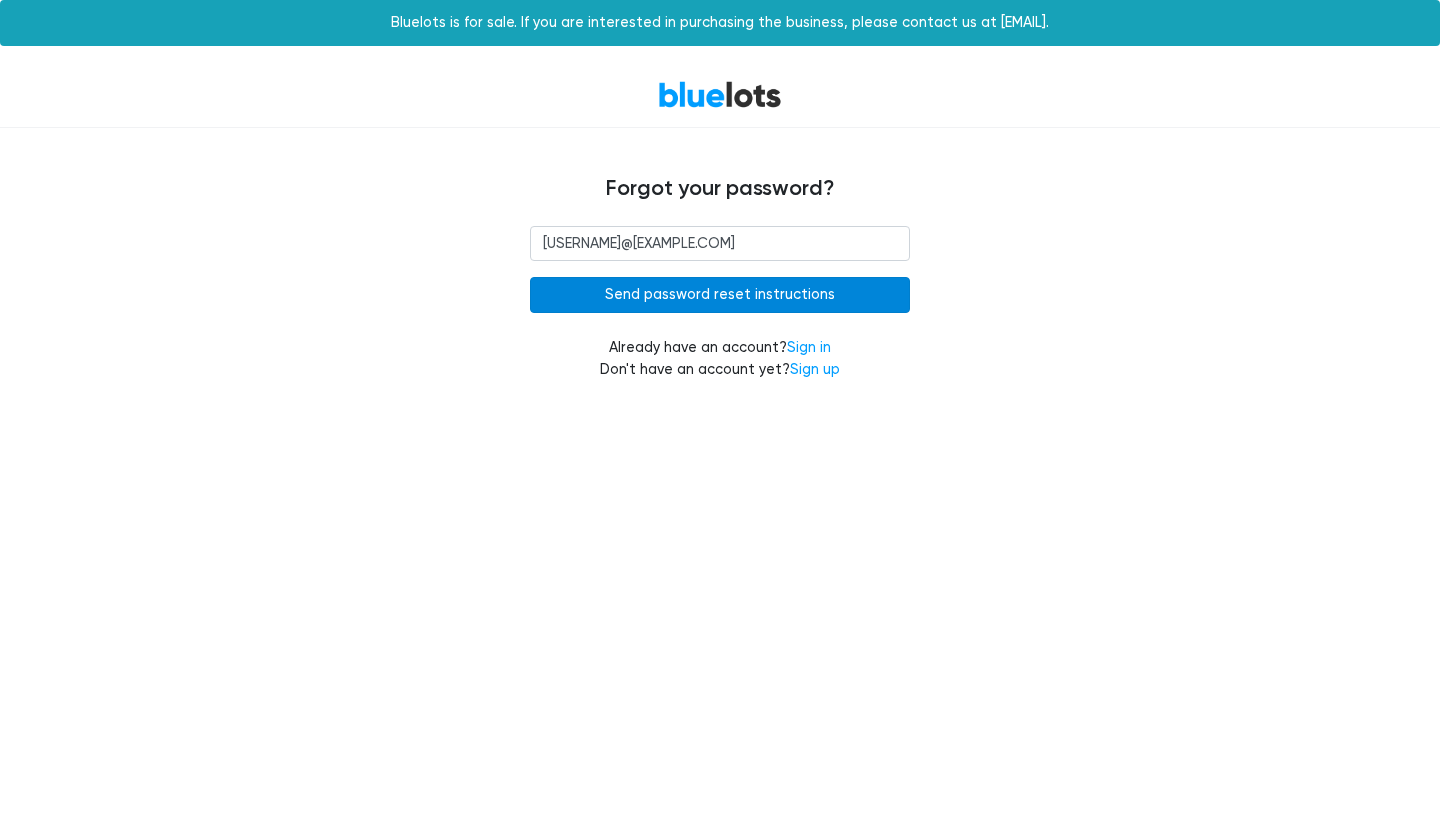 type on "[USERNAME]@[EXAMPLE.COM]" 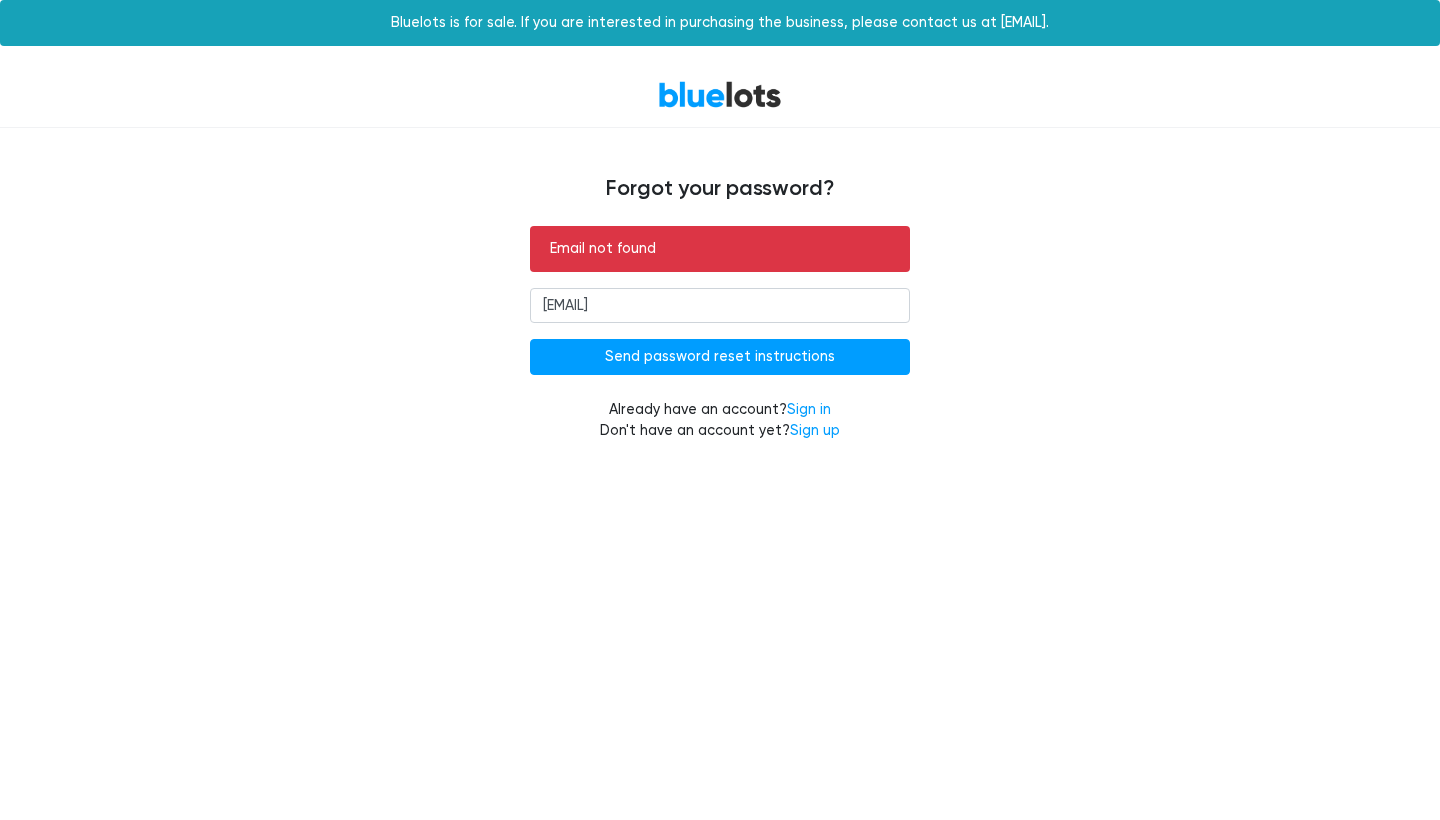 scroll, scrollTop: 0, scrollLeft: 0, axis: both 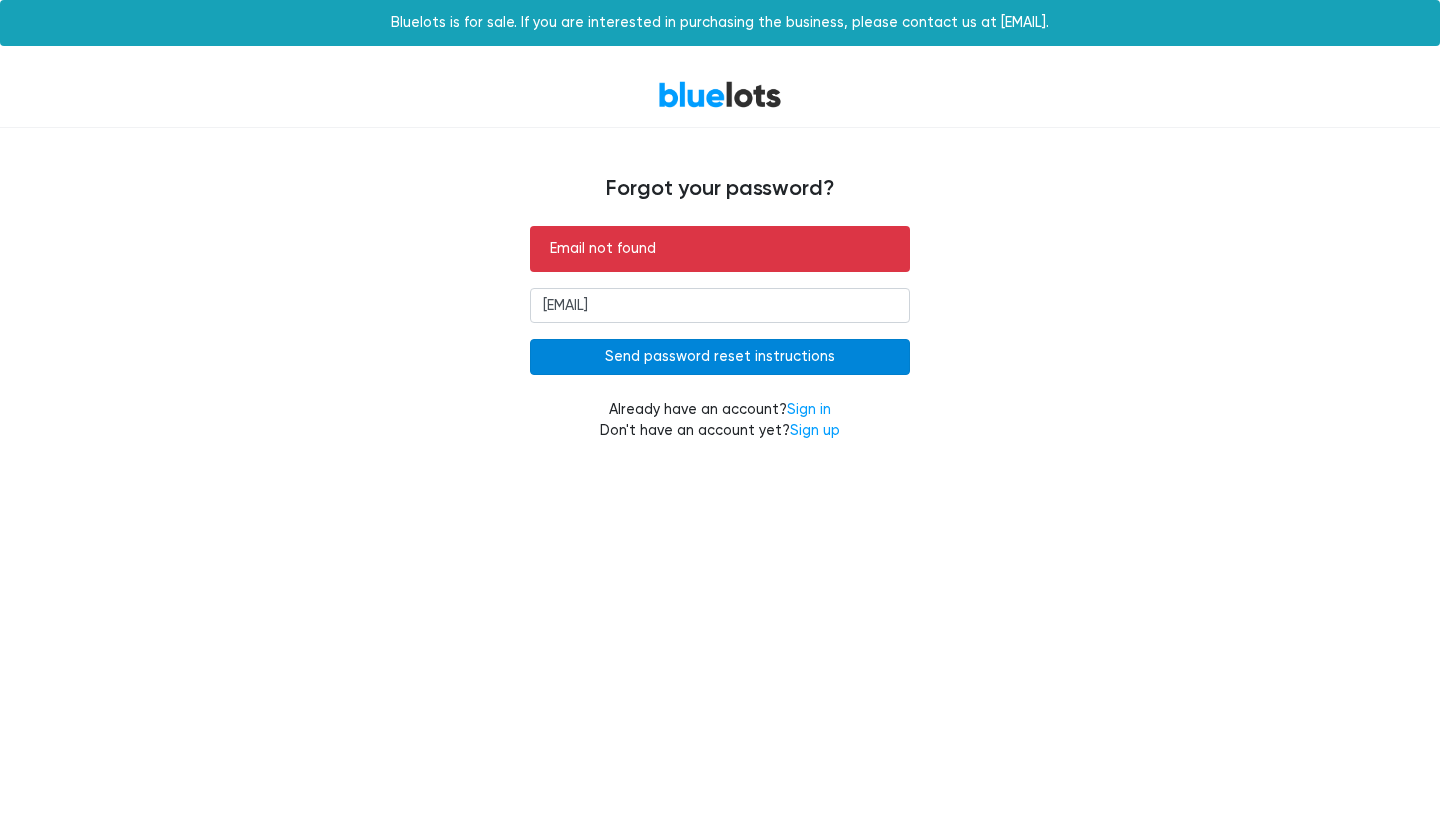 type on "[EMAIL]" 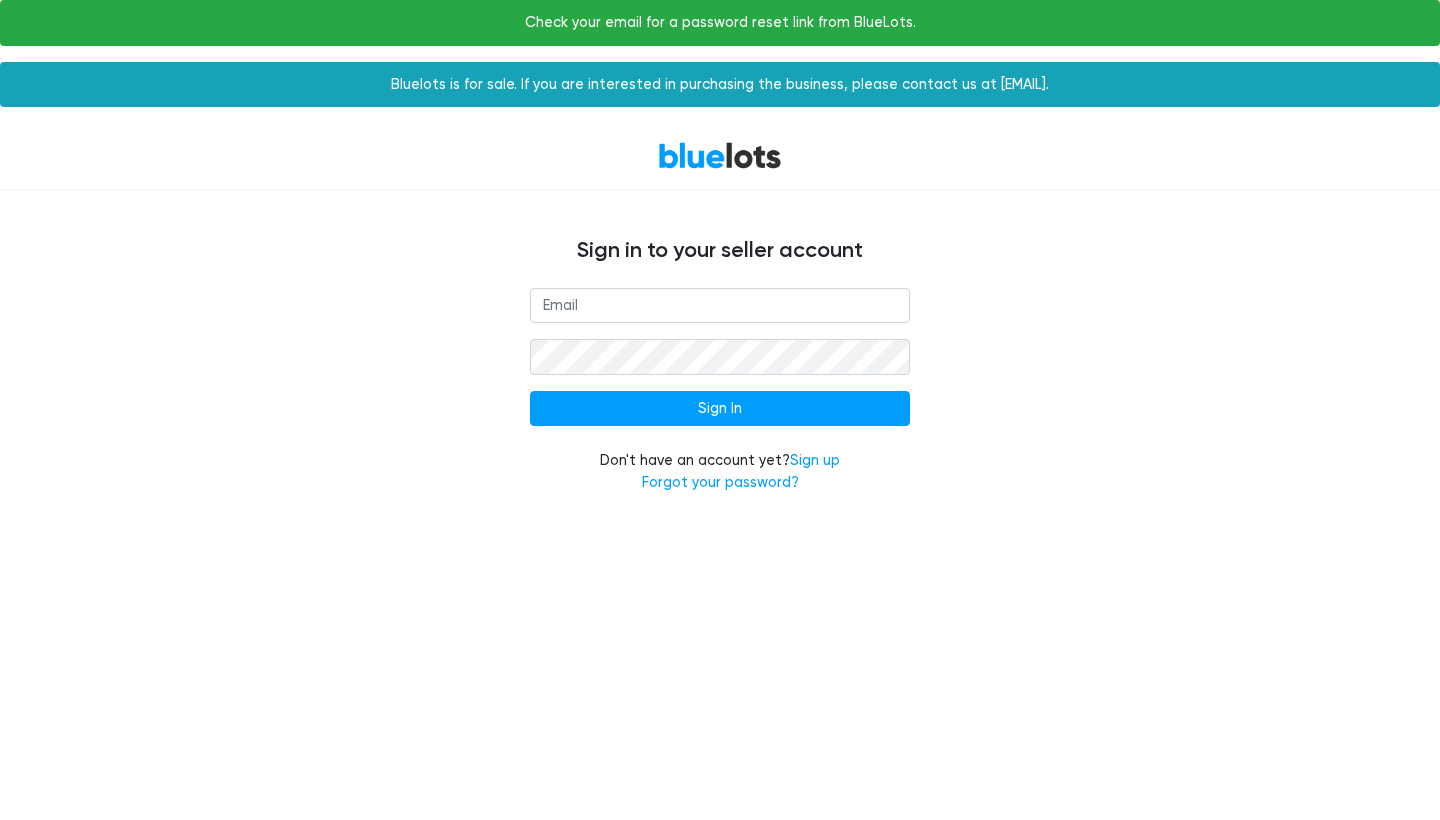 scroll, scrollTop: 0, scrollLeft: 0, axis: both 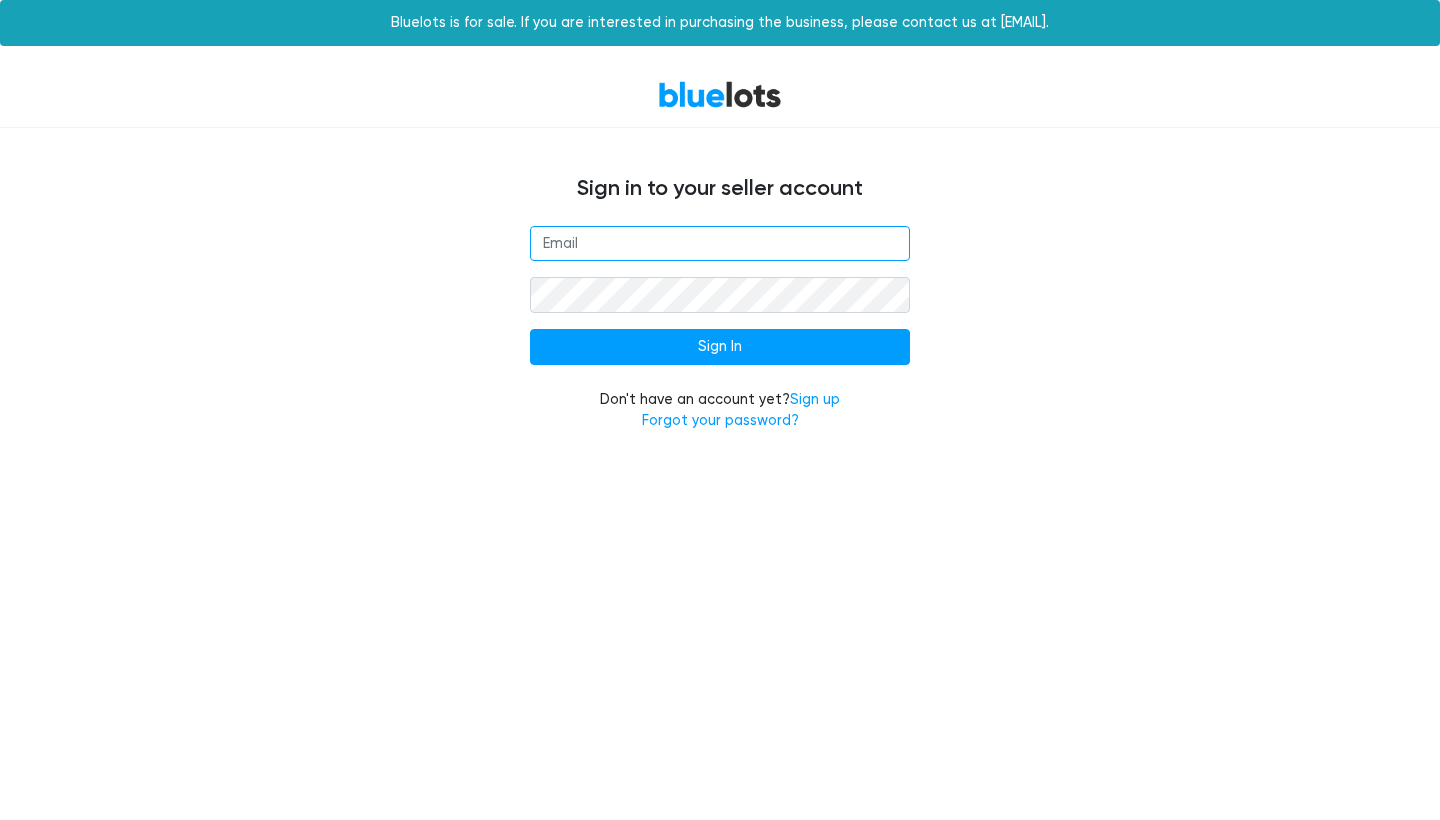 click at bounding box center (720, 244) 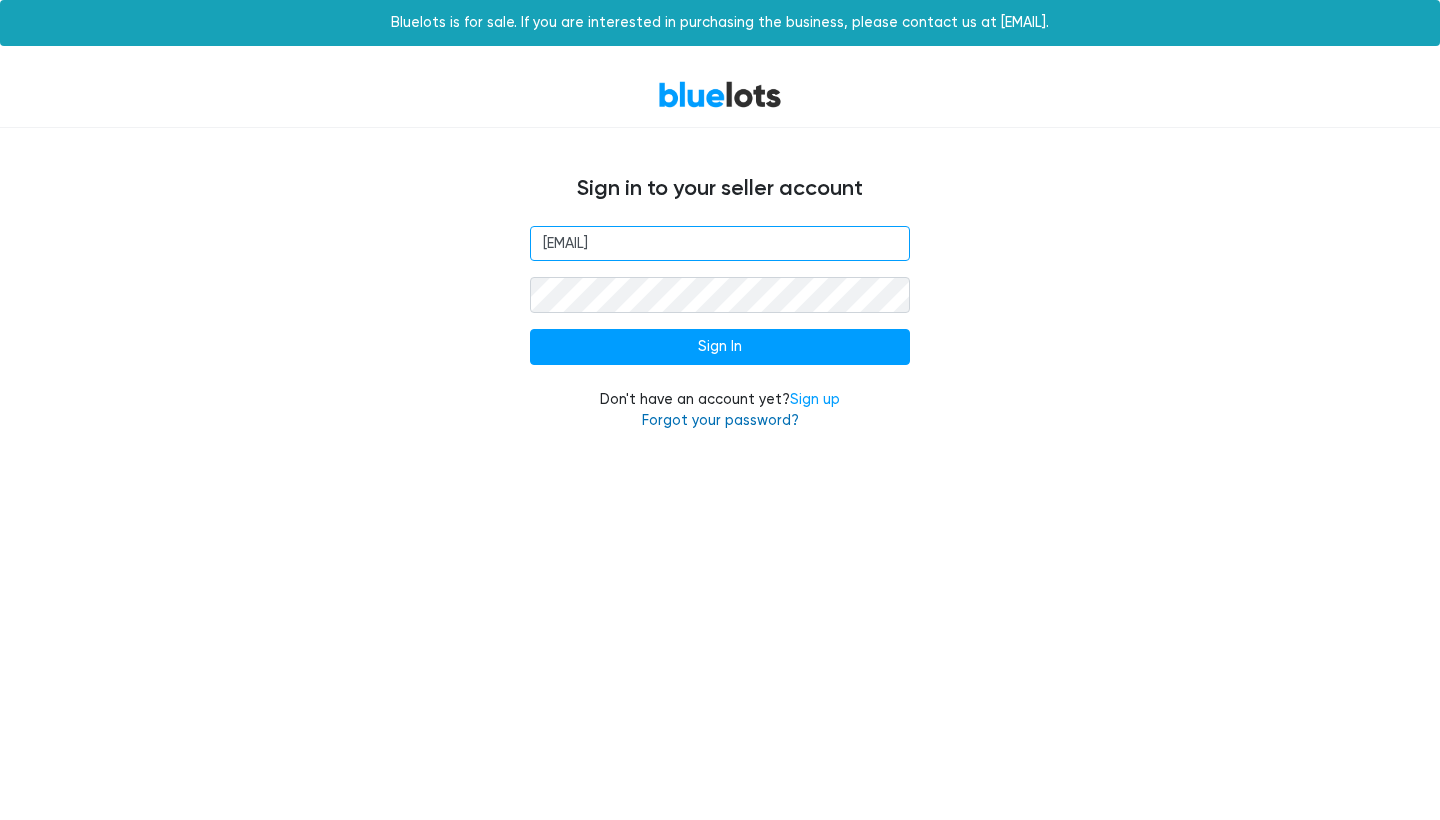 type on "[EMAIL]" 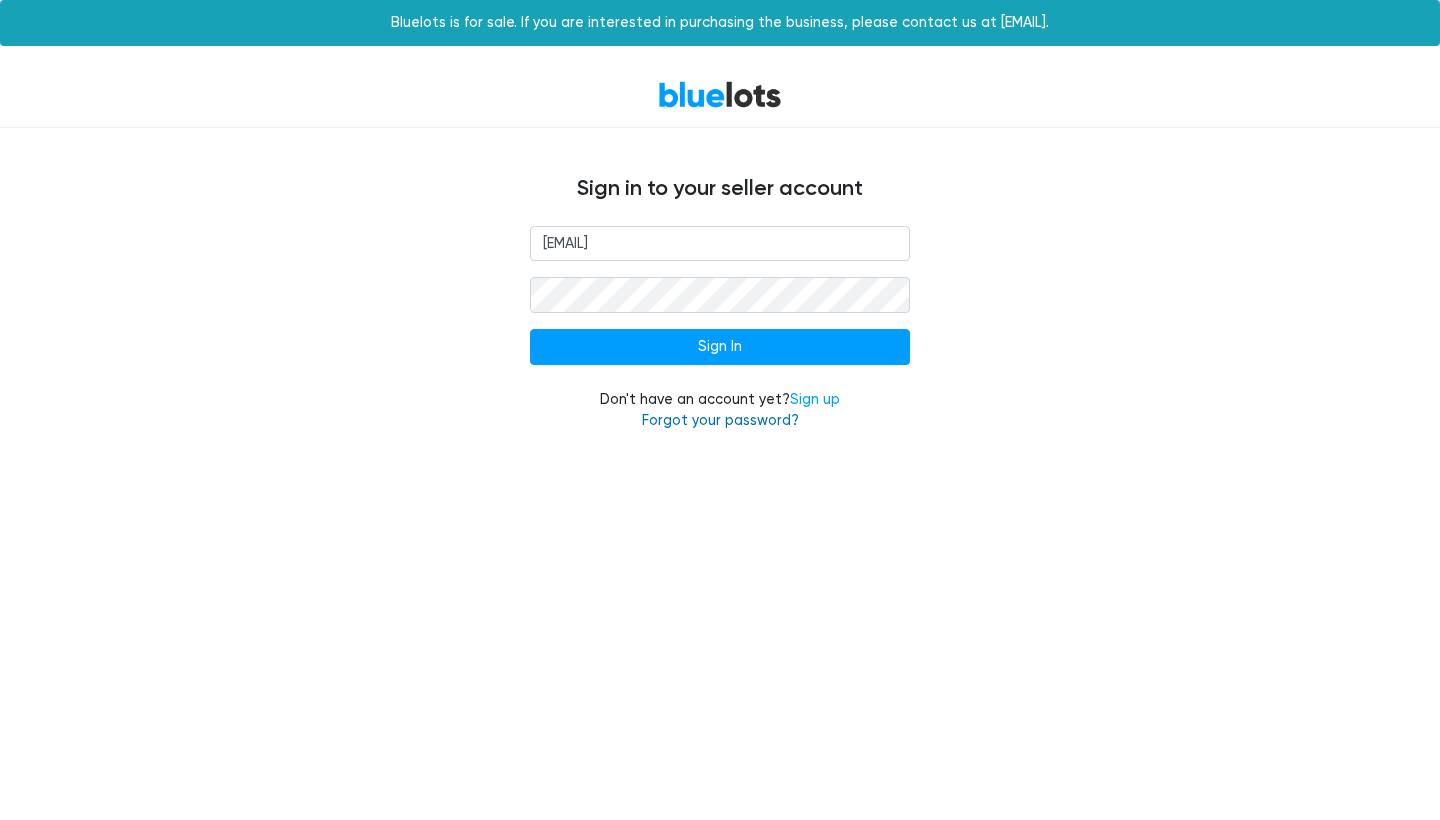 click on "Forgot your password?" at bounding box center [720, 420] 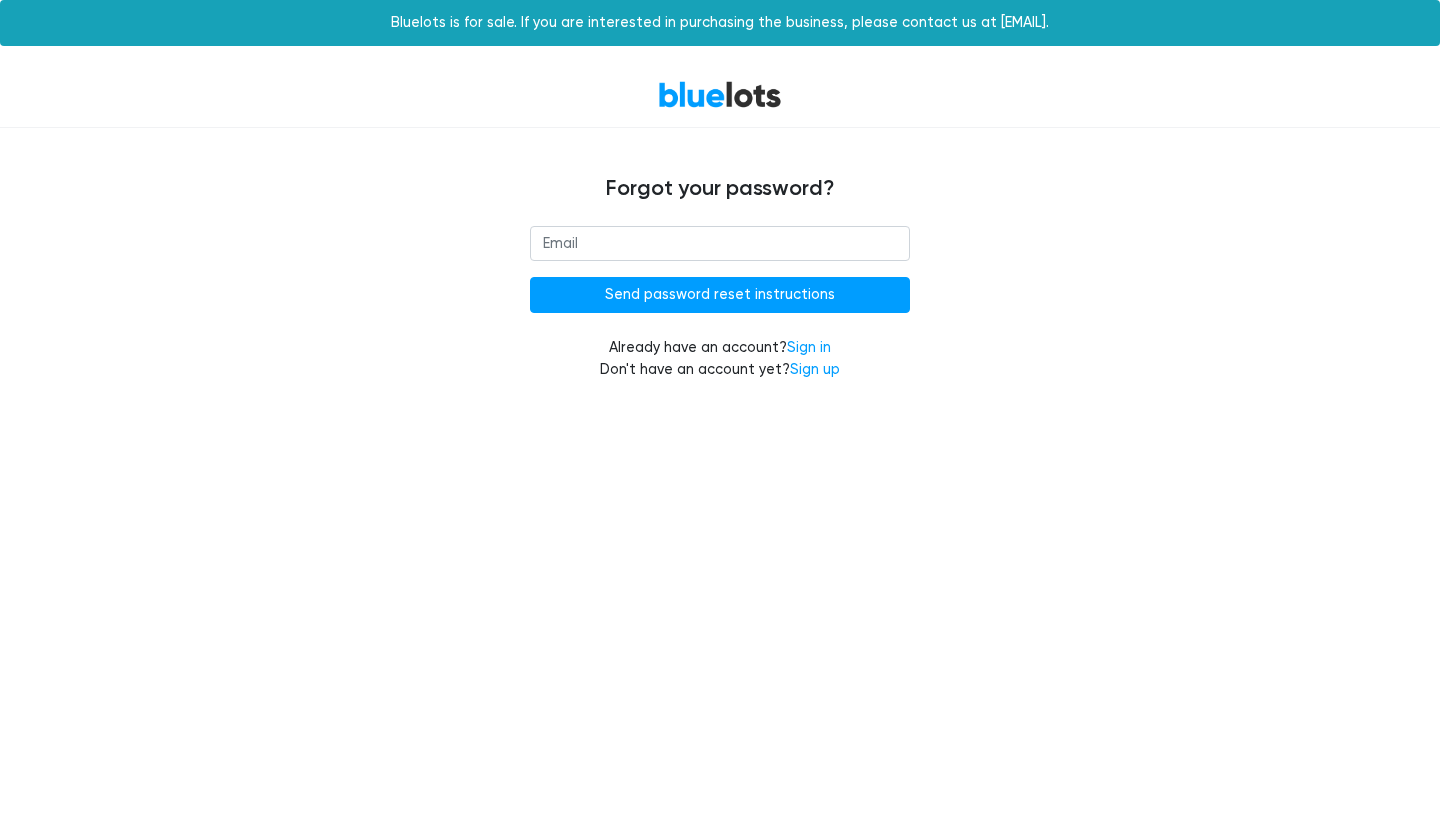 scroll, scrollTop: 0, scrollLeft: 0, axis: both 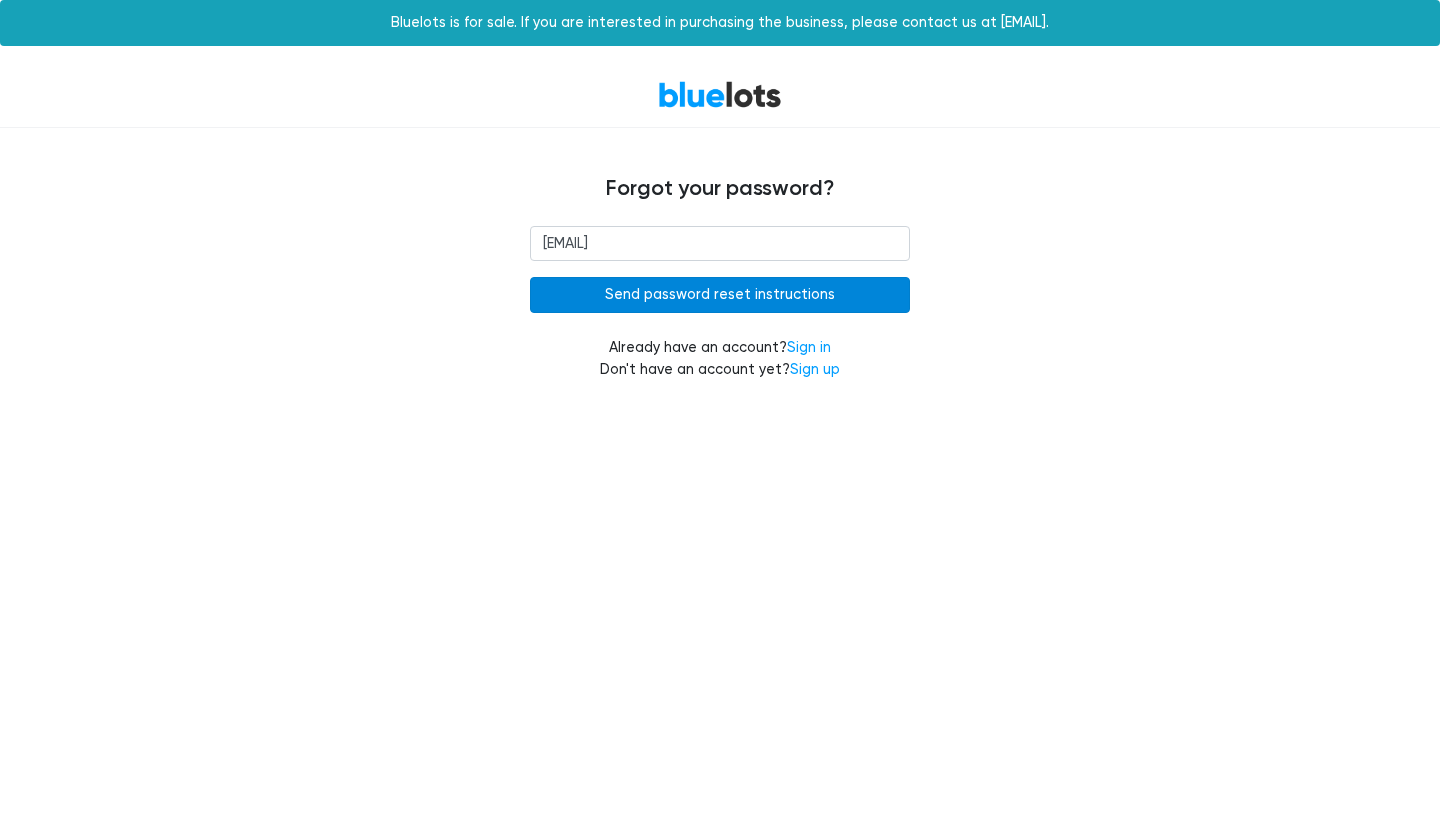 type on "davidservice614@gmail.com" 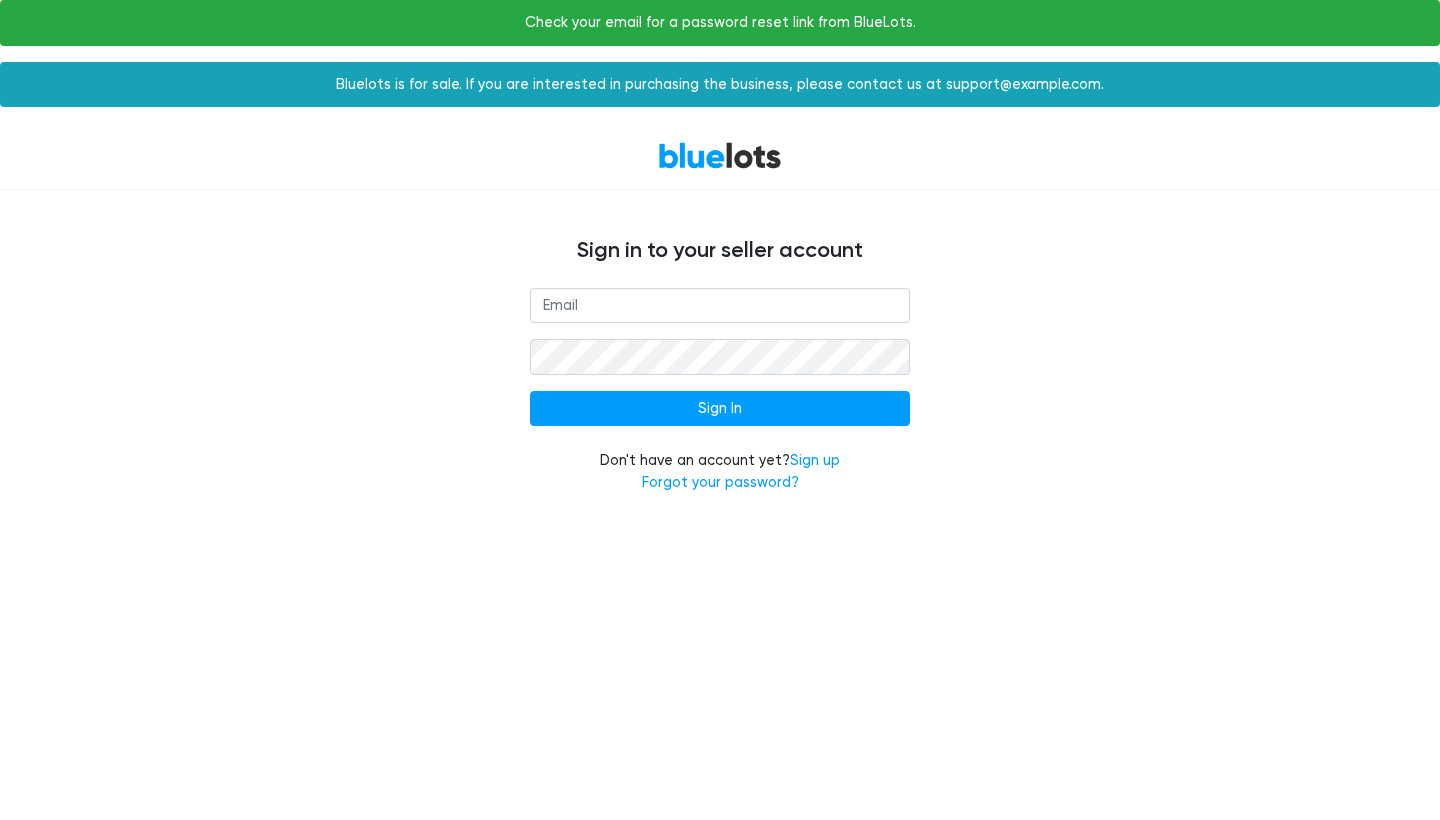 scroll, scrollTop: 0, scrollLeft: 0, axis: both 